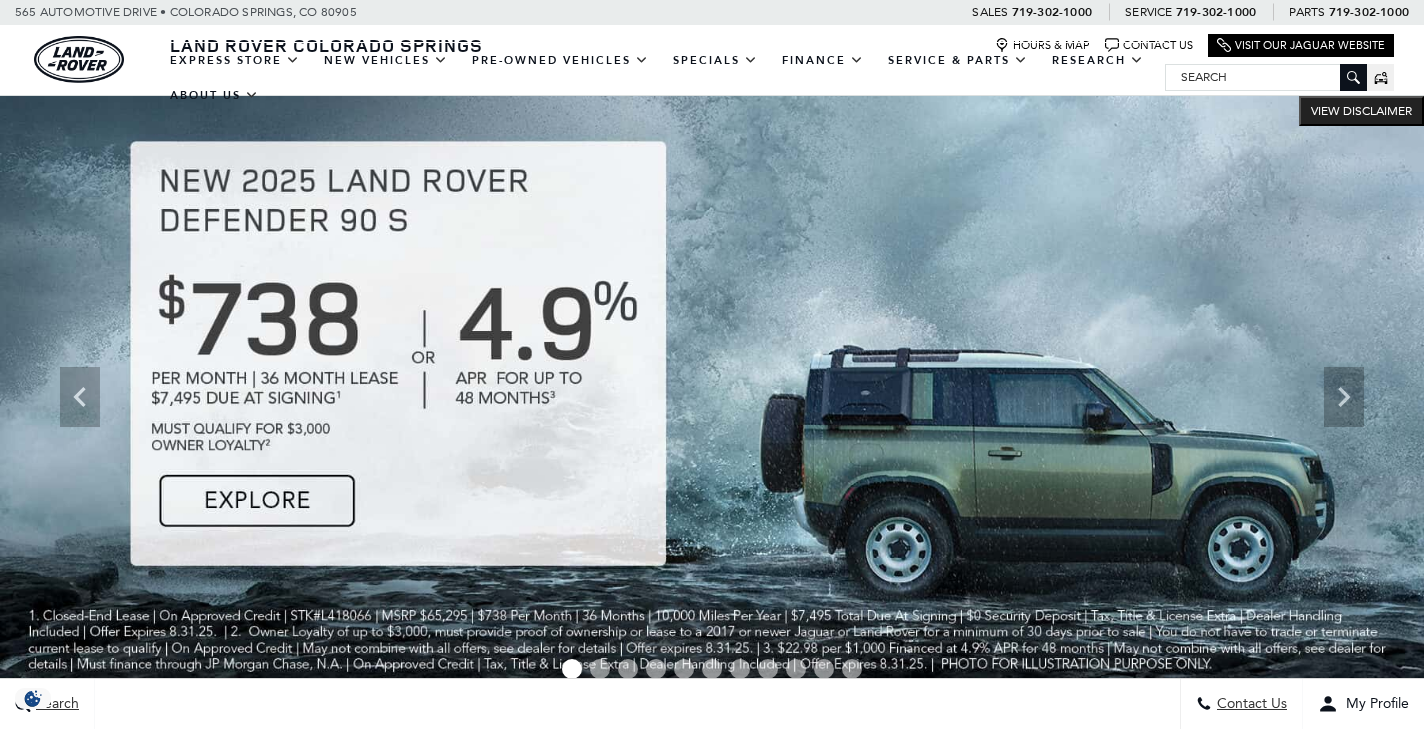 scroll, scrollTop: 0, scrollLeft: 0, axis: both 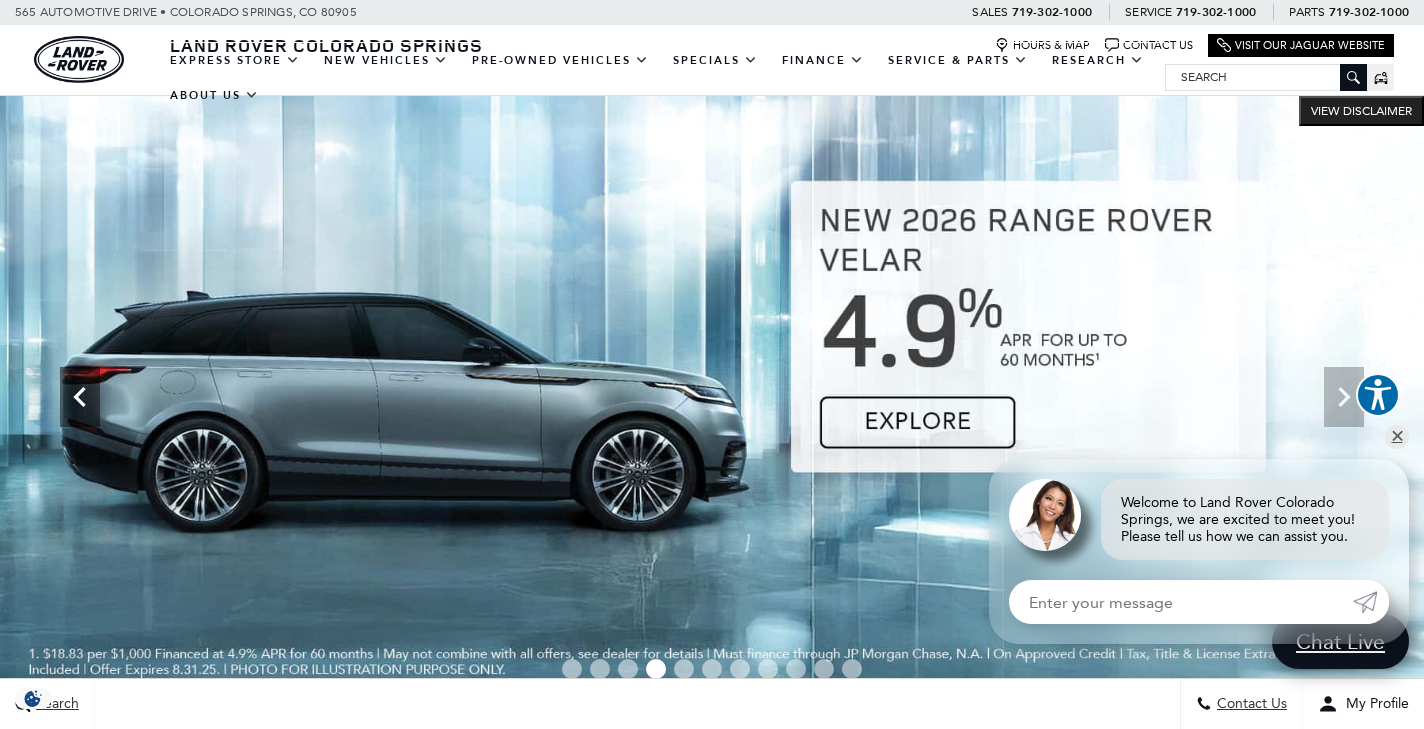 click 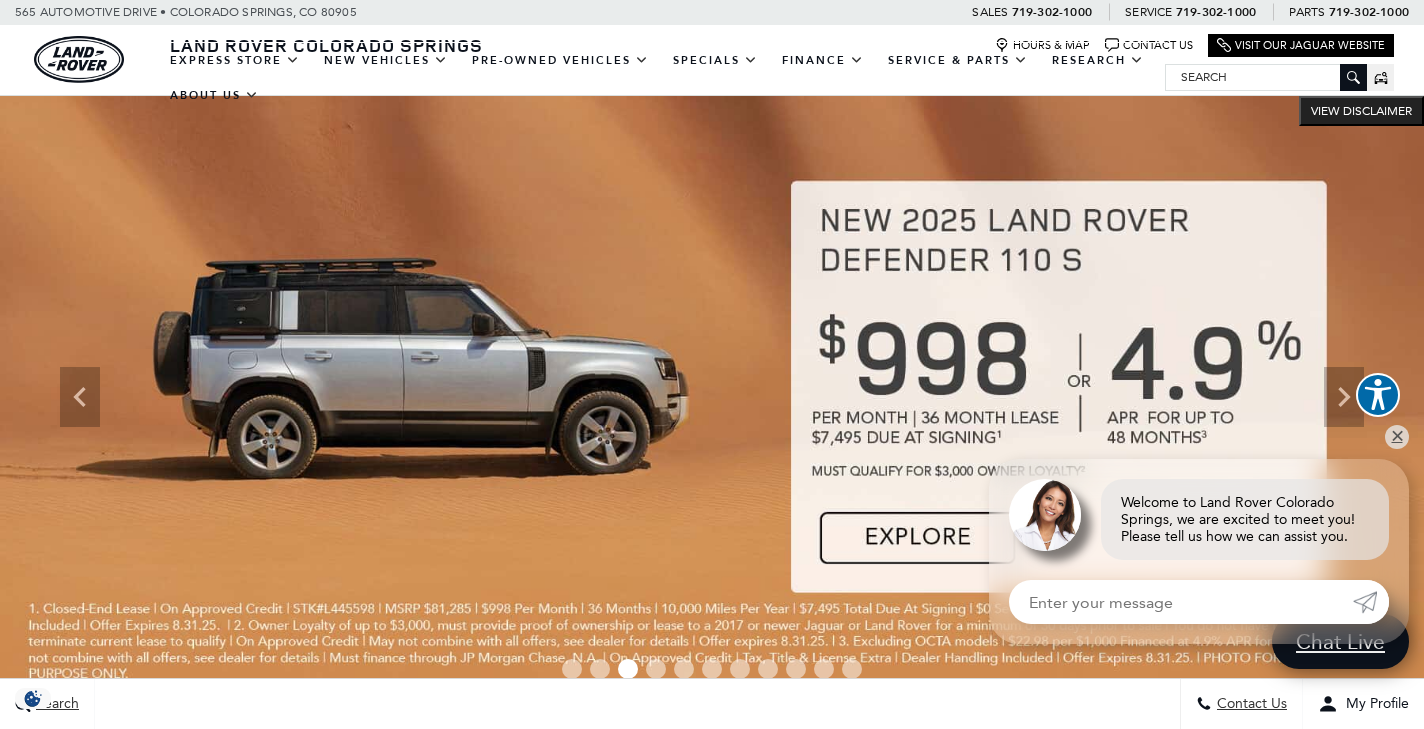 scroll, scrollTop: 0, scrollLeft: 0, axis: both 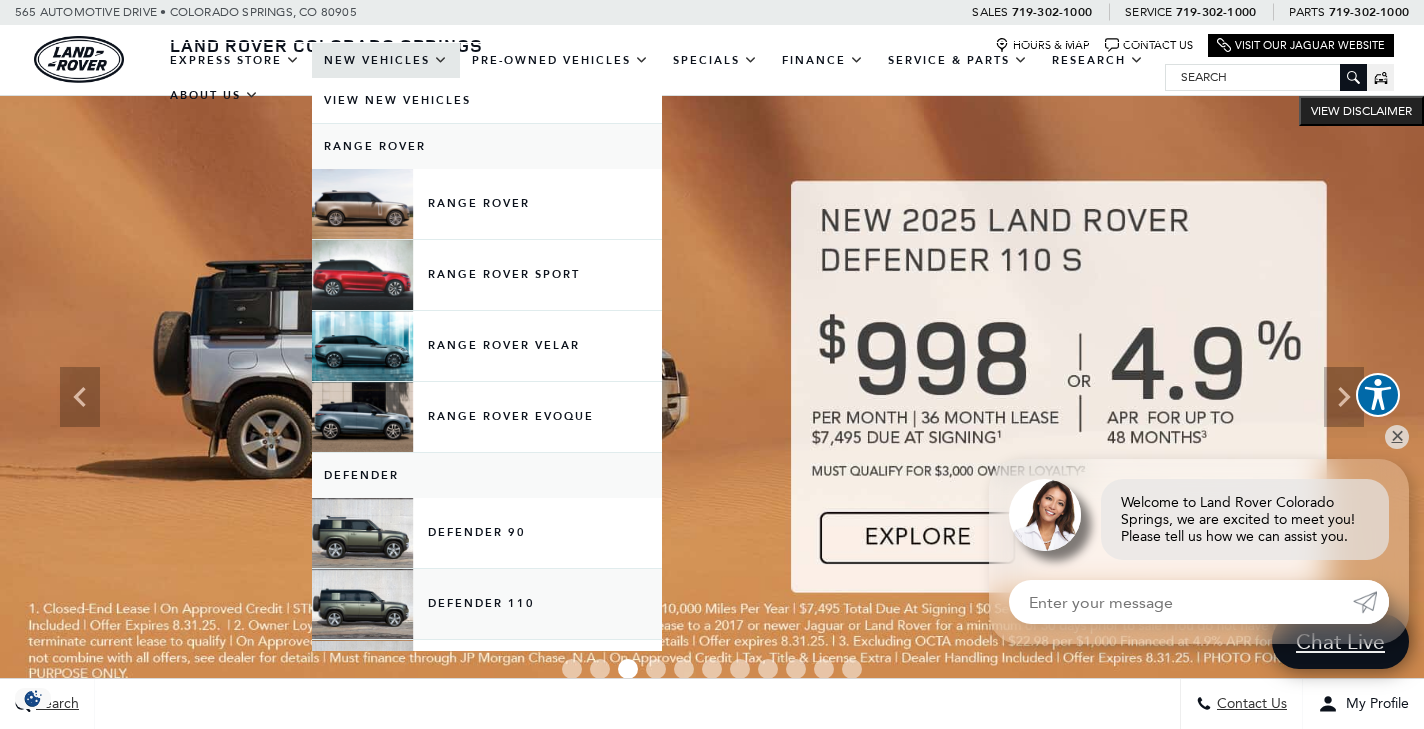 click on "Defender 110" at bounding box center (487, 604) 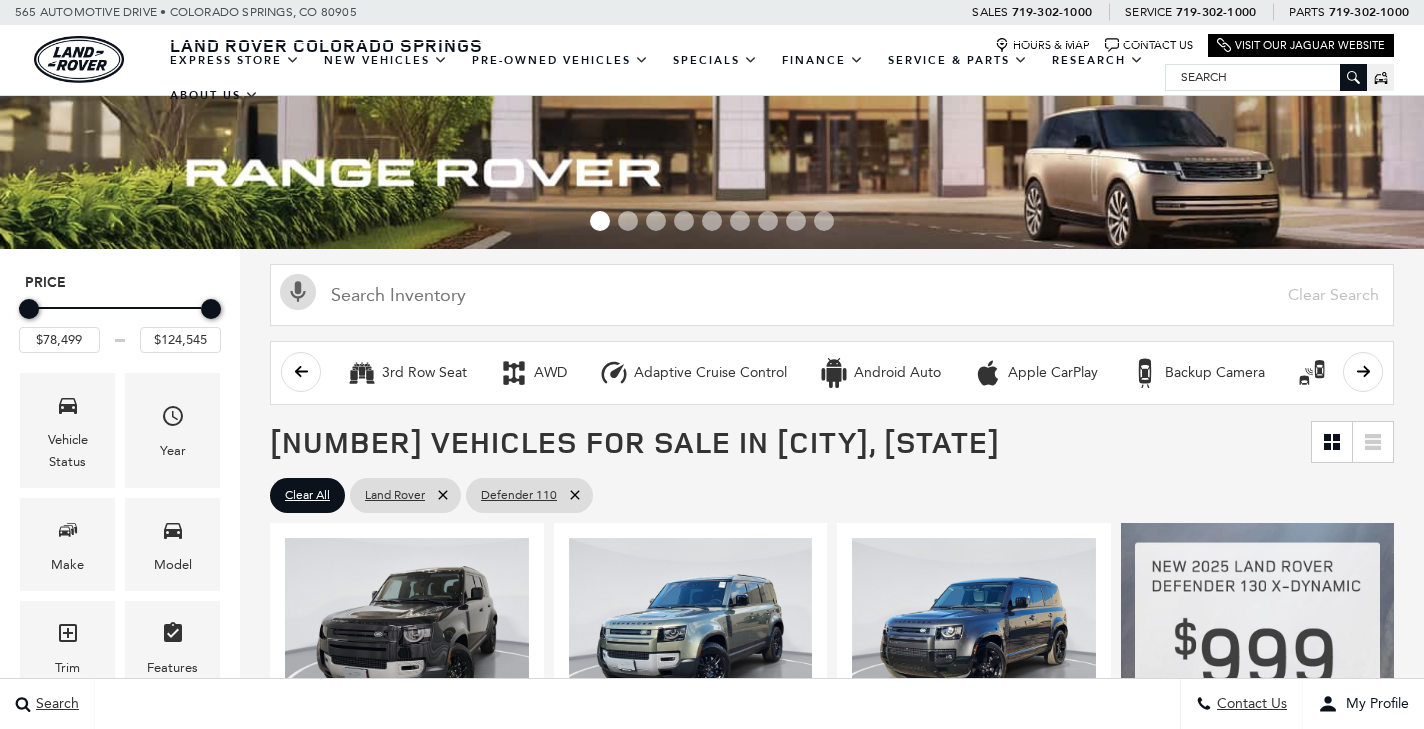 scroll, scrollTop: 0, scrollLeft: 0, axis: both 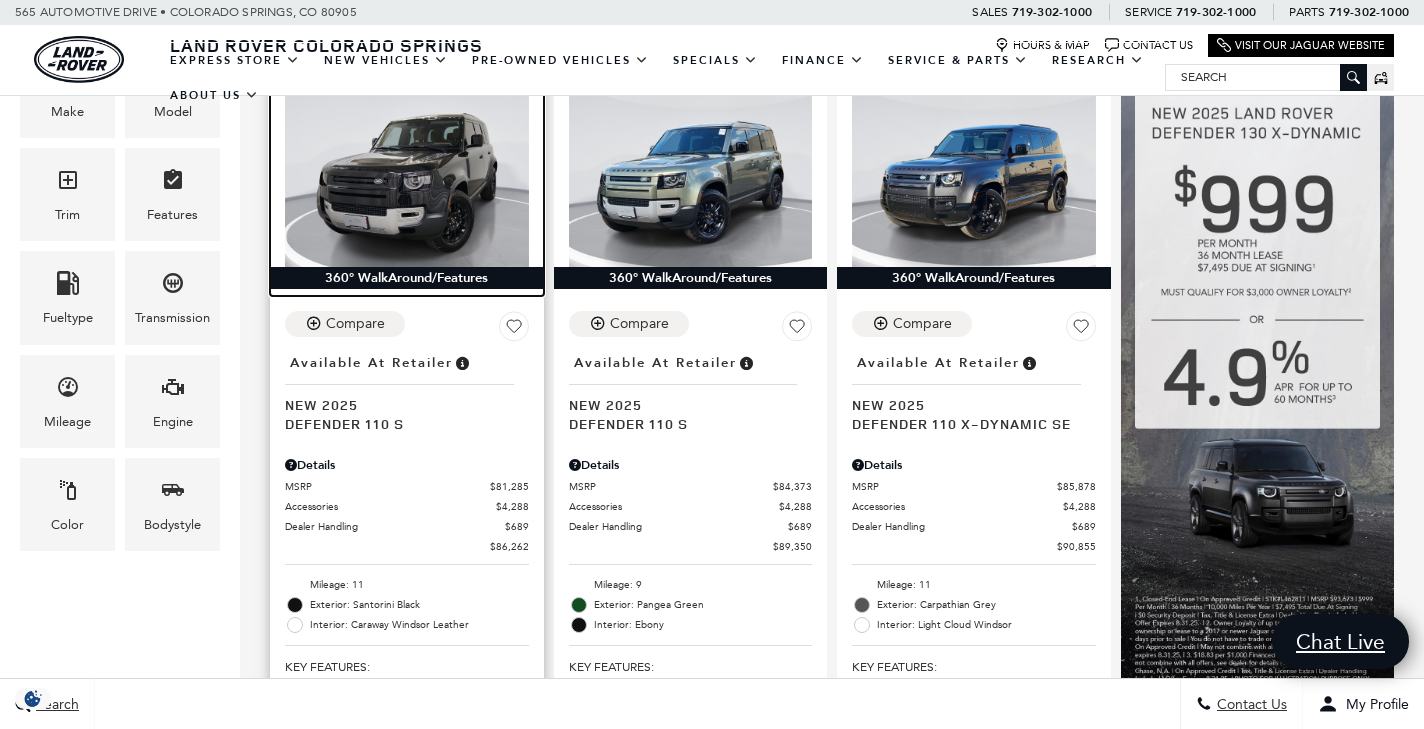 click at bounding box center (407, 176) 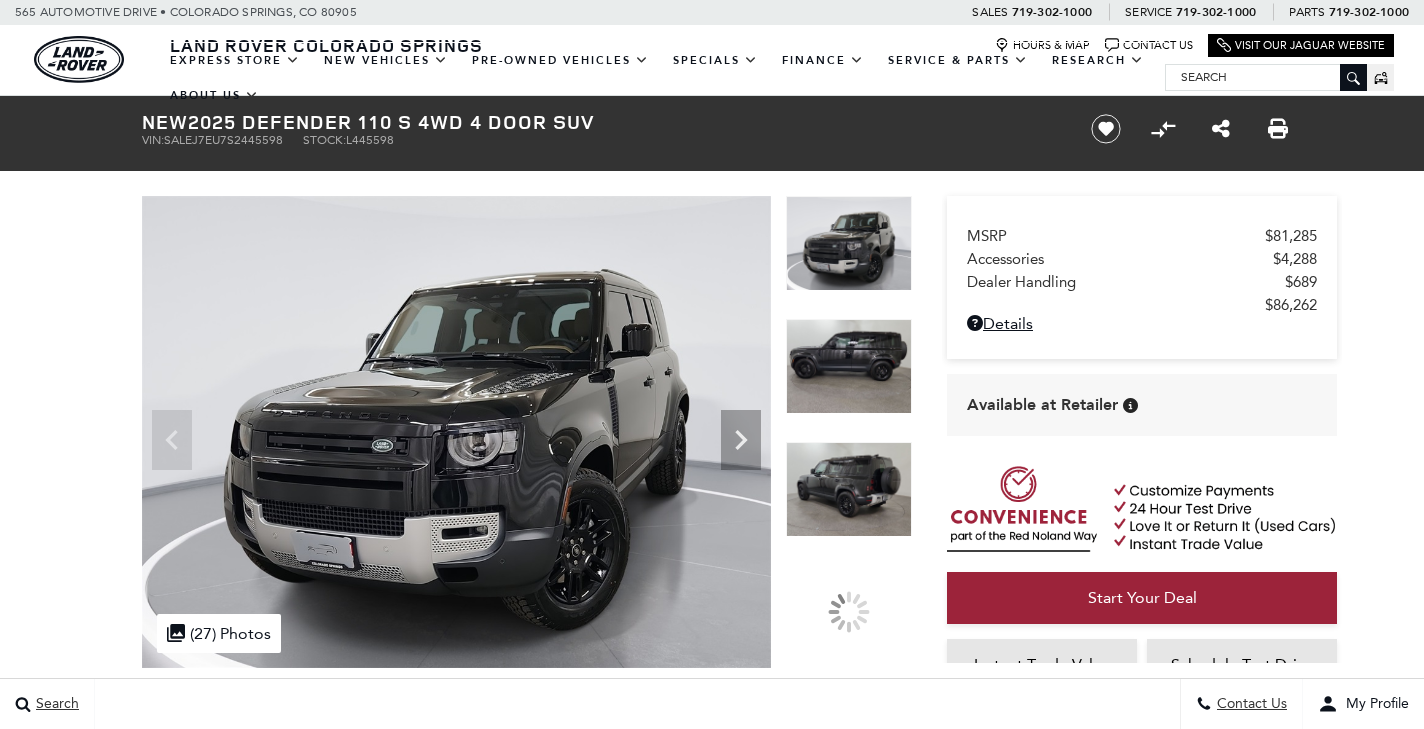 scroll, scrollTop: 69, scrollLeft: 0, axis: vertical 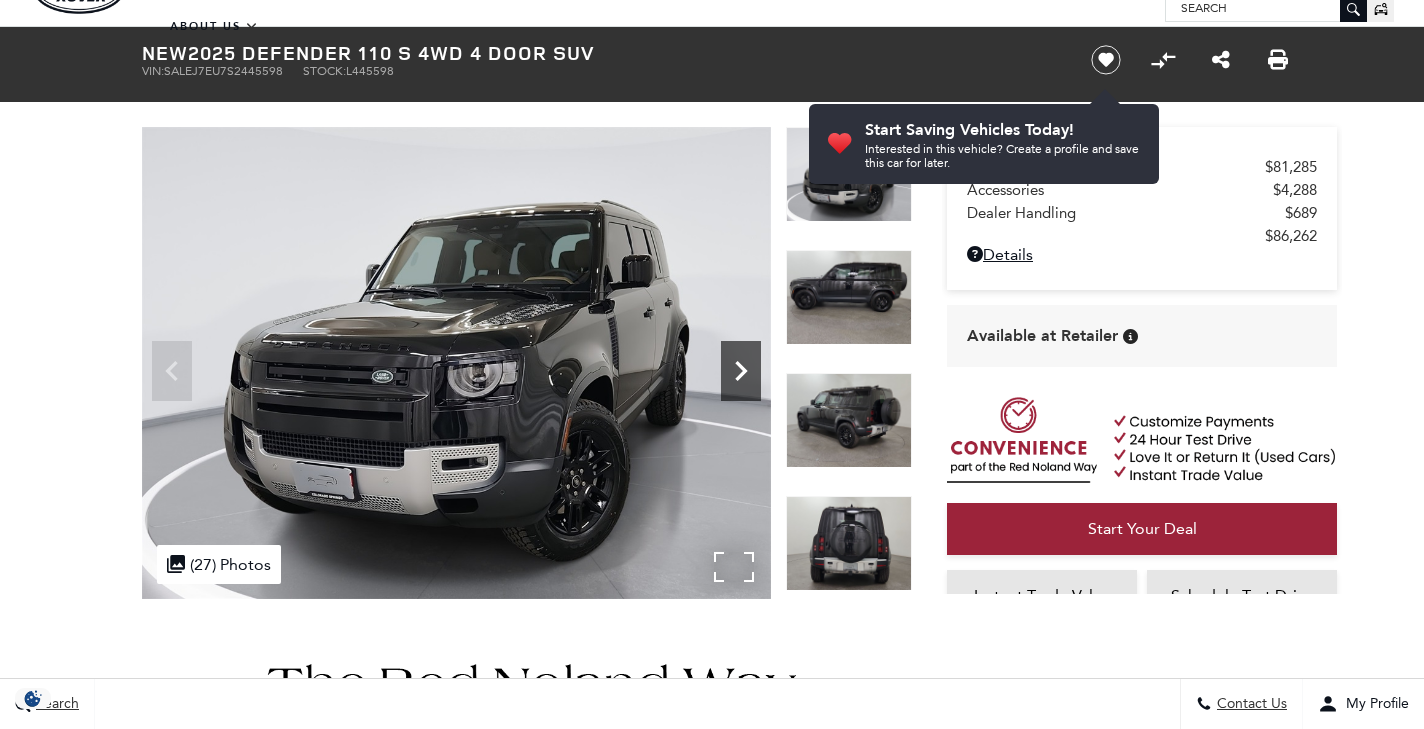 click 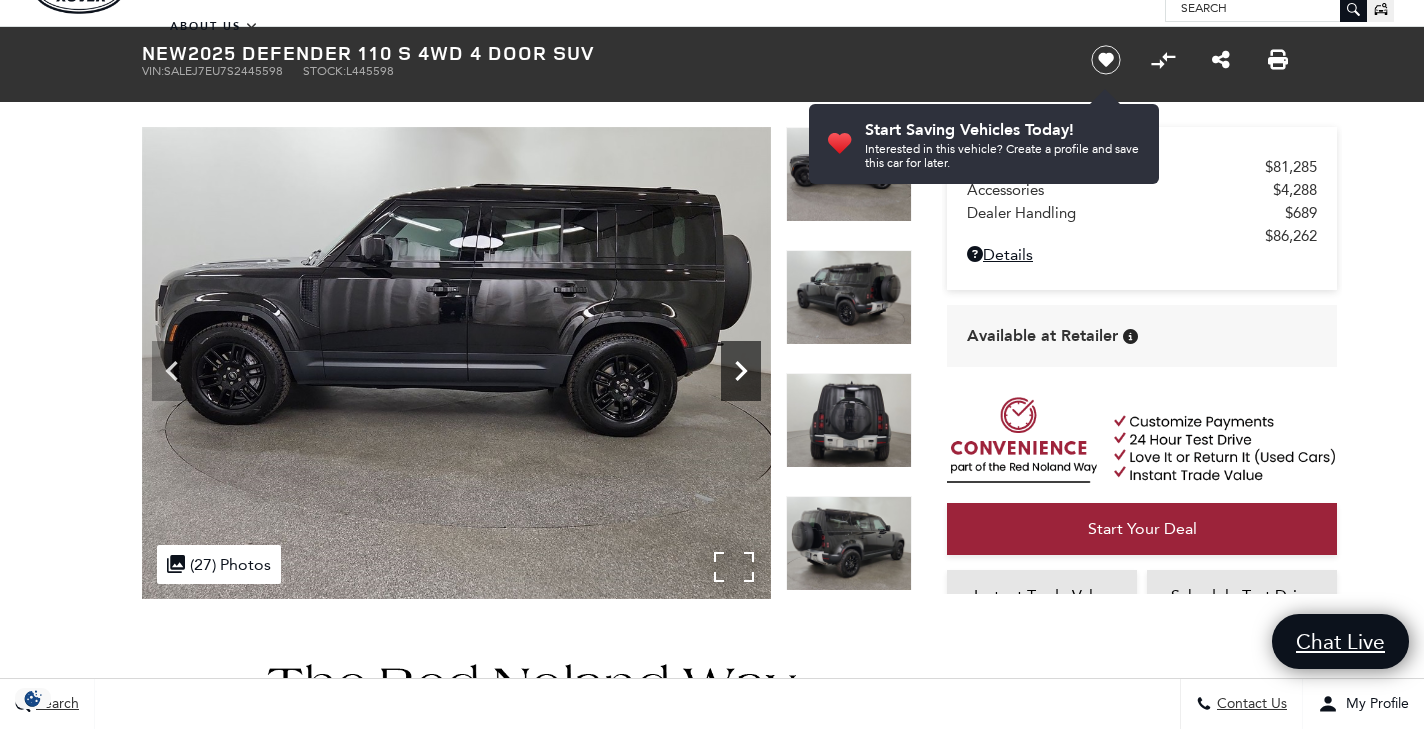 scroll, scrollTop: 0, scrollLeft: 0, axis: both 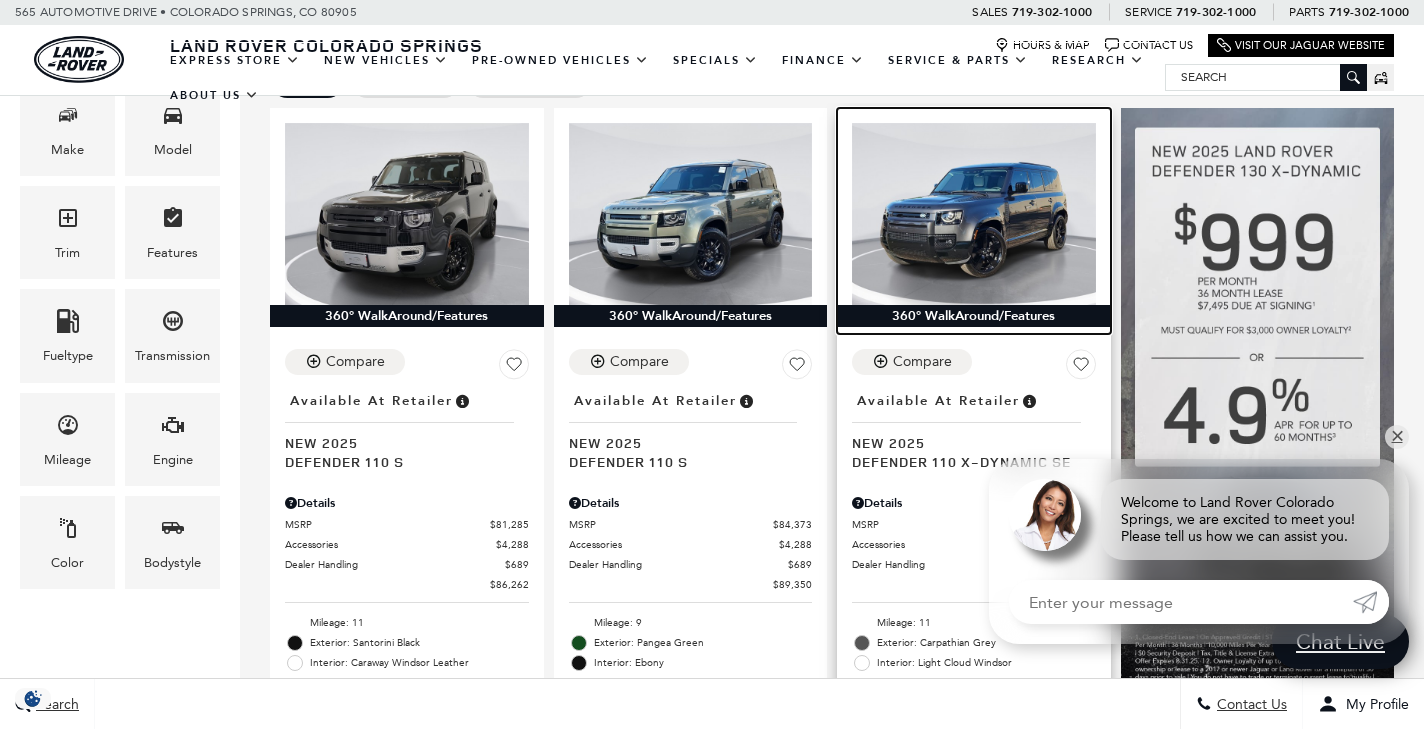 click at bounding box center (974, 214) 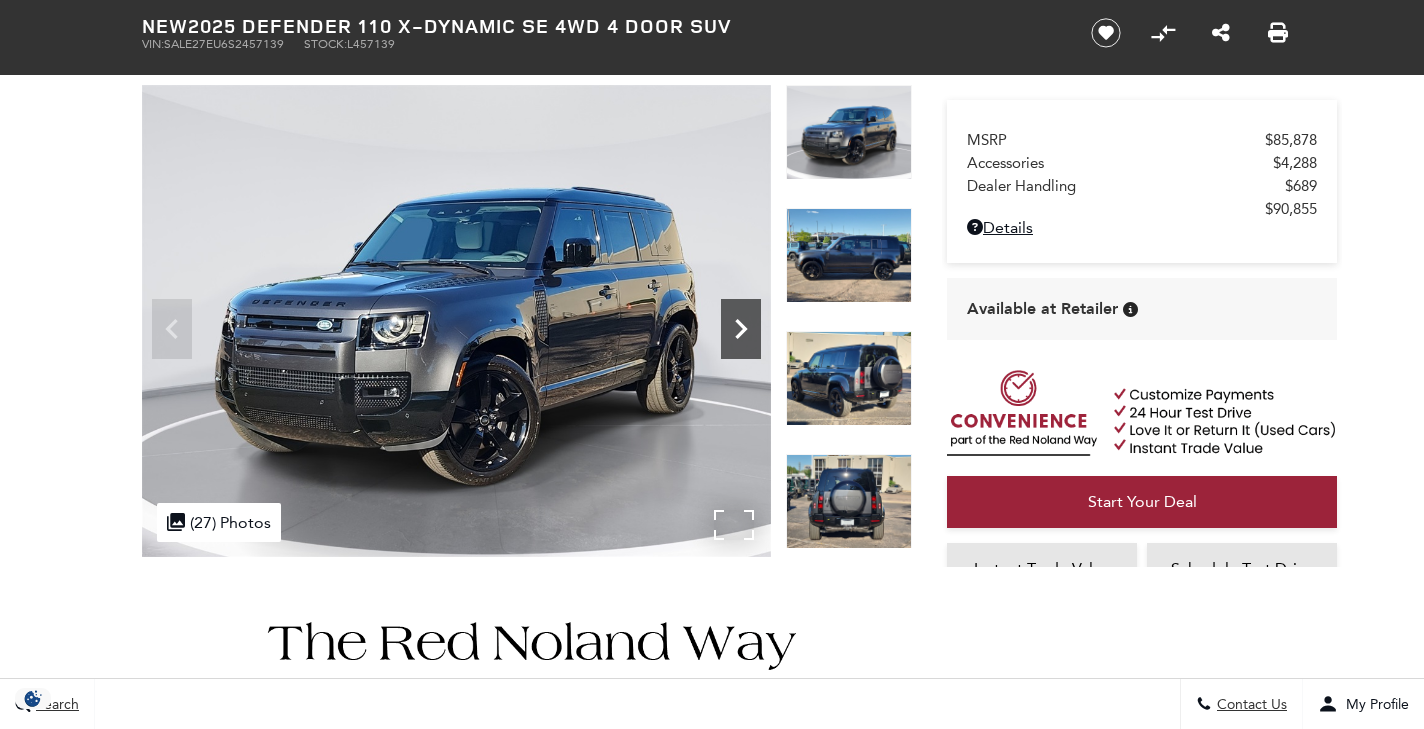 scroll, scrollTop: 111, scrollLeft: 0, axis: vertical 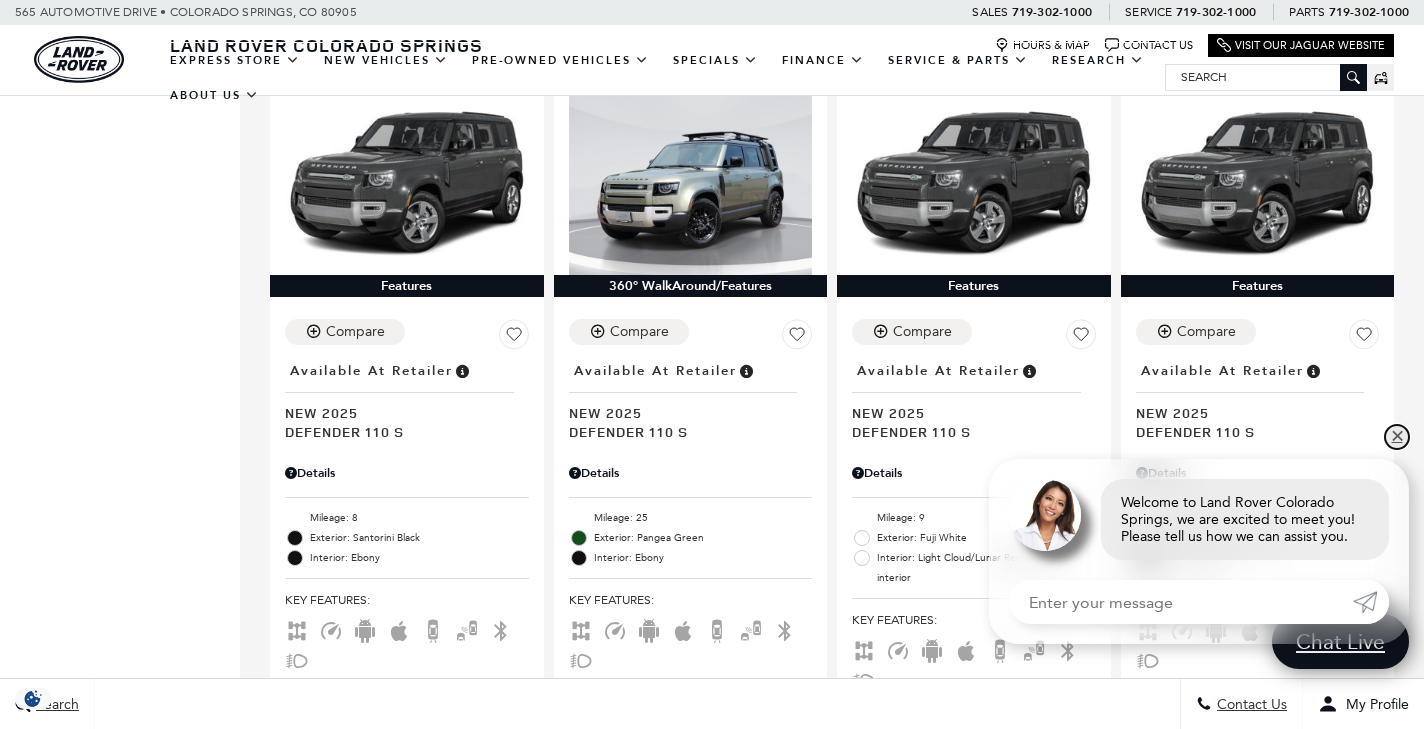 click on "✕" at bounding box center [1397, 437] 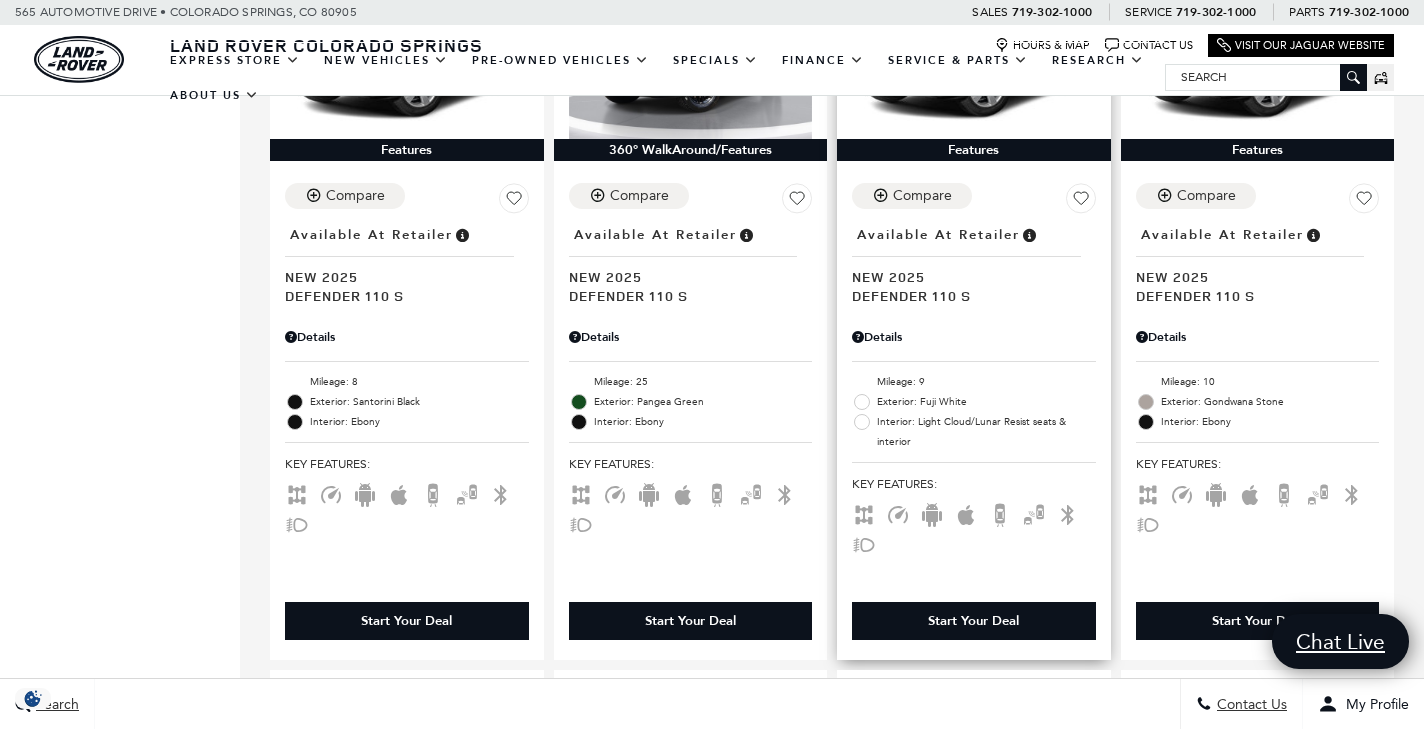 scroll, scrollTop: 1931, scrollLeft: 0, axis: vertical 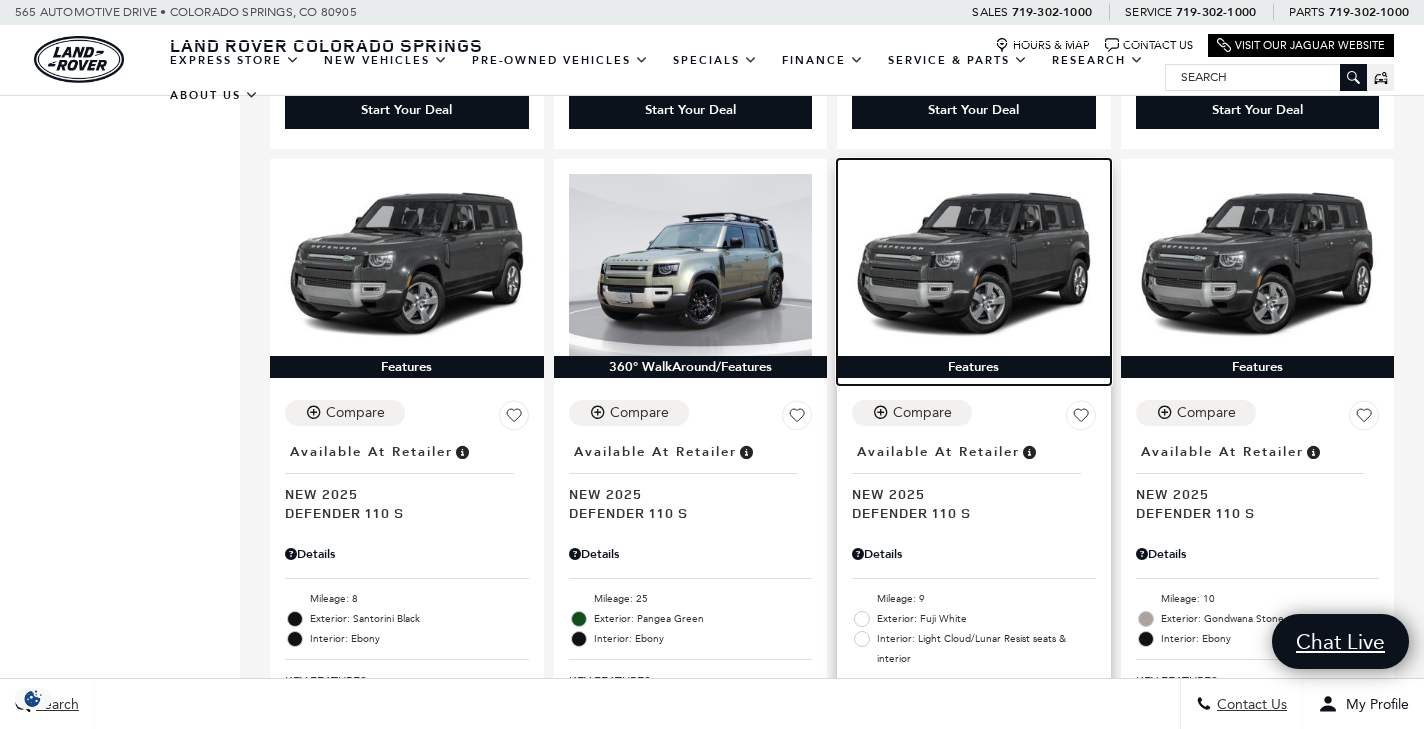 click at bounding box center [974, 265] 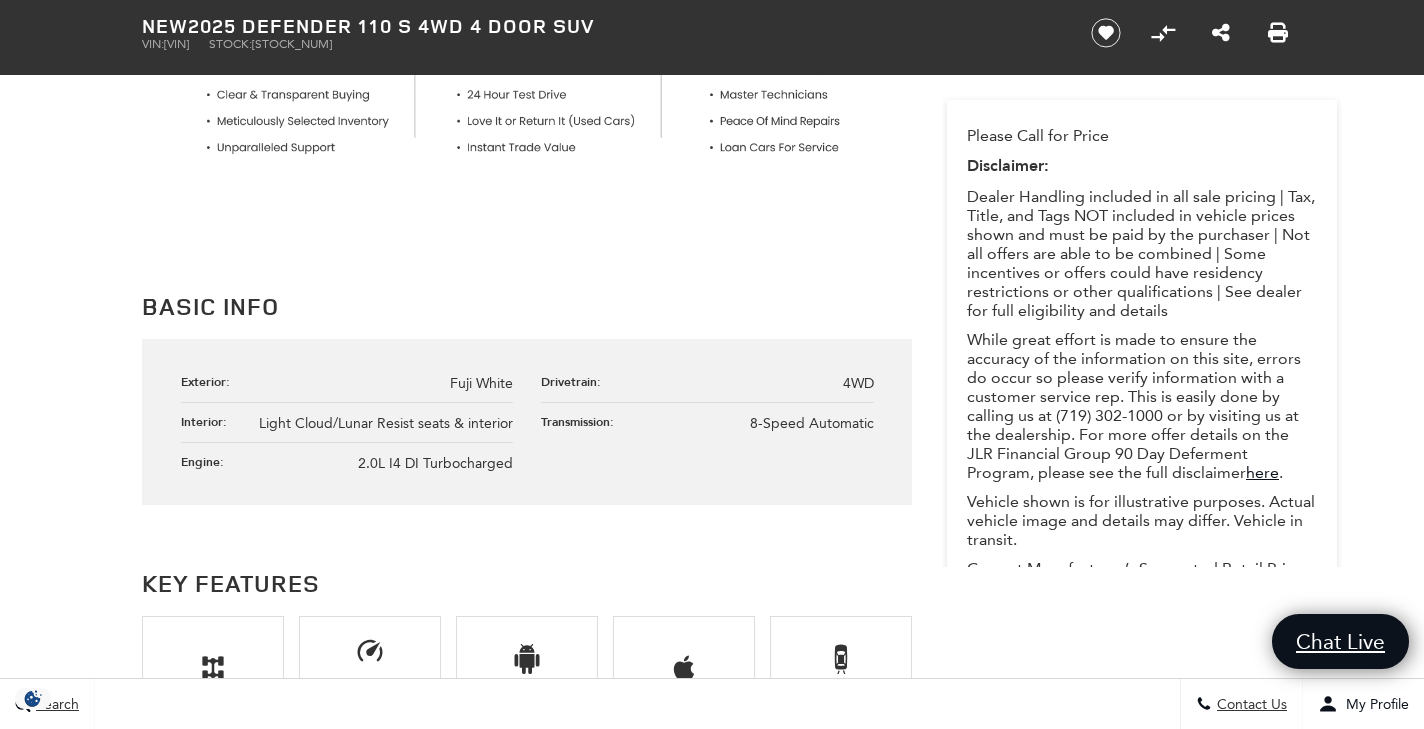 scroll, scrollTop: 907, scrollLeft: 0, axis: vertical 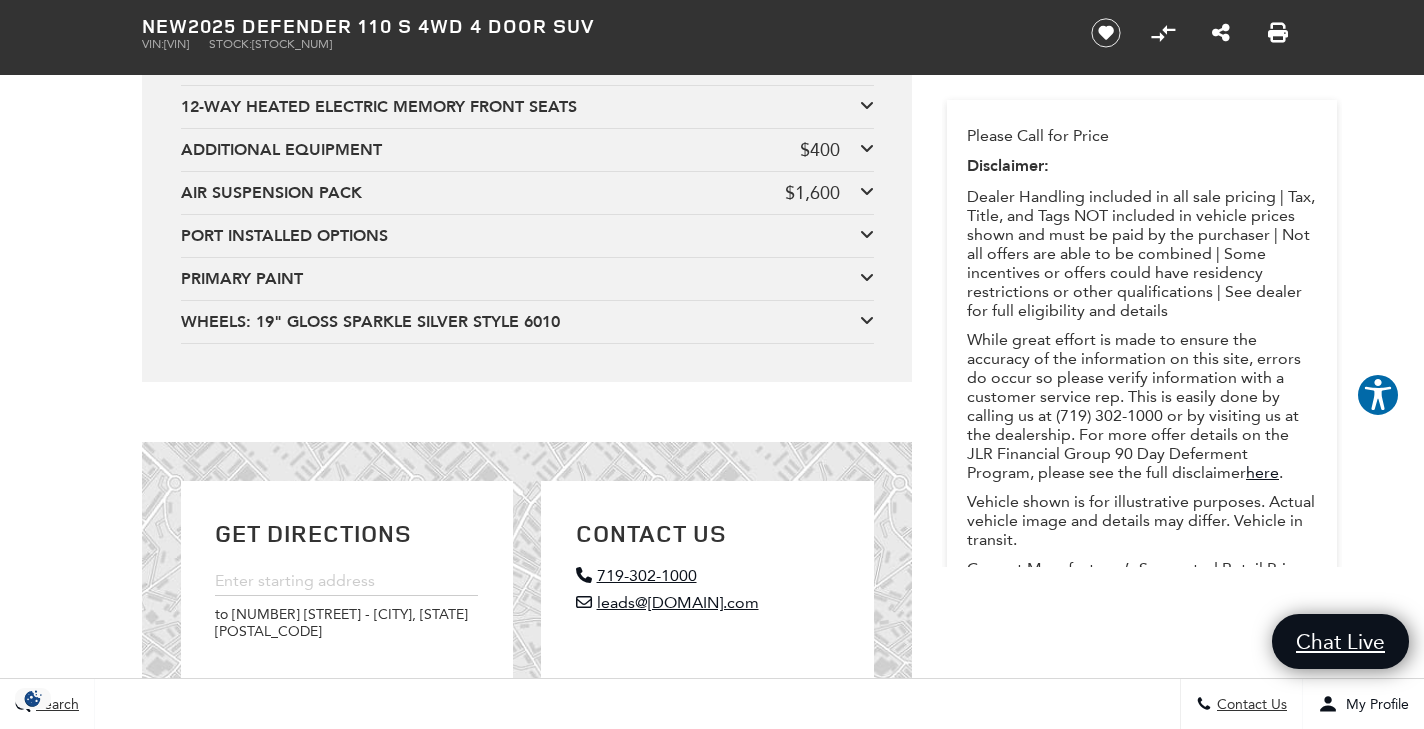 click at bounding box center [867, 148] 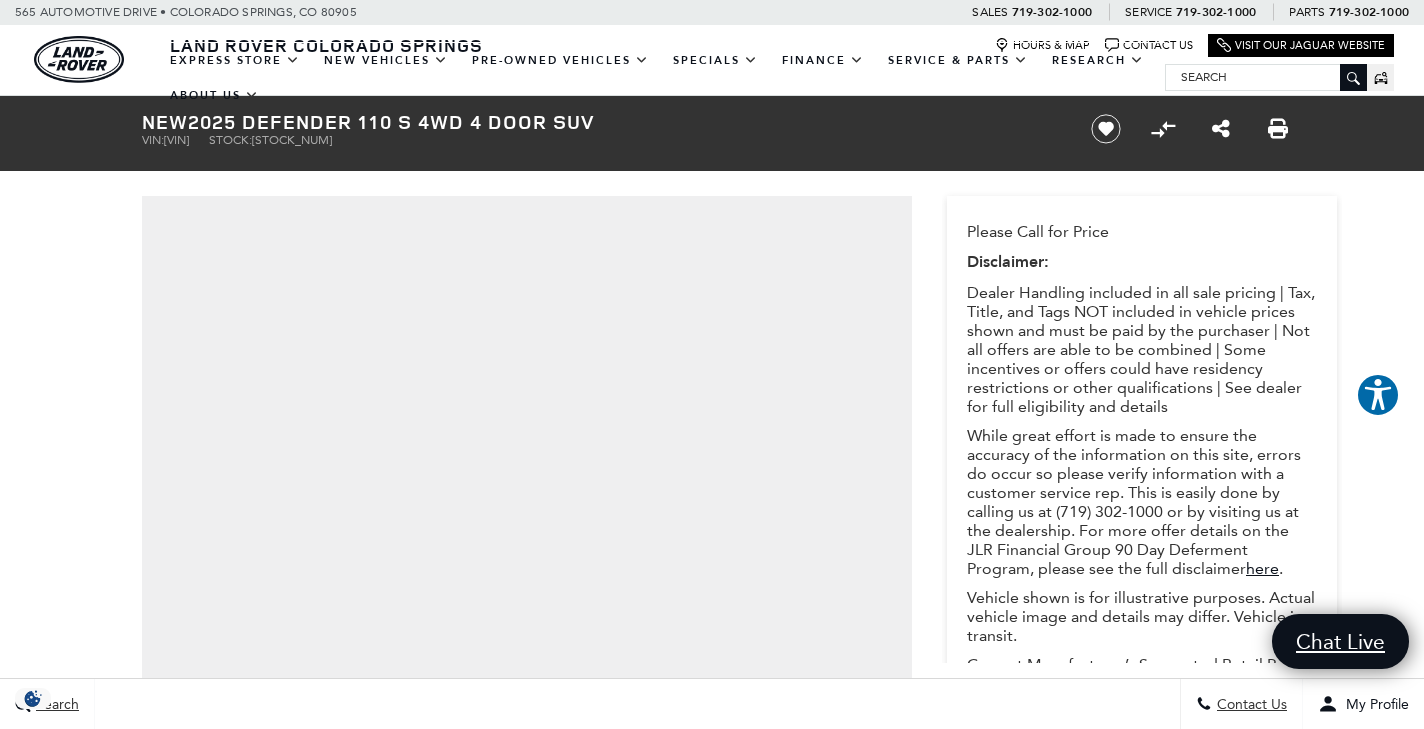 scroll, scrollTop: 0, scrollLeft: 0, axis: both 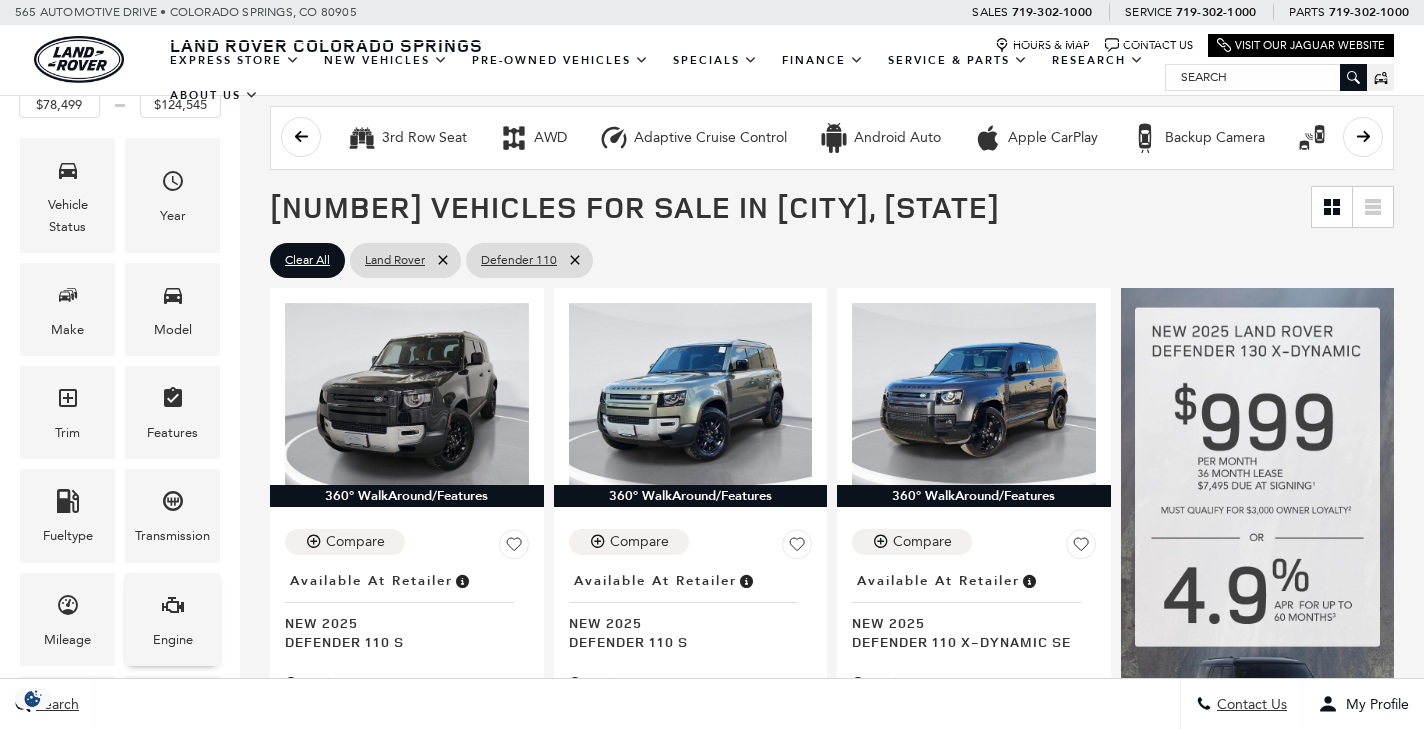 click on "Engine" at bounding box center (173, 640) 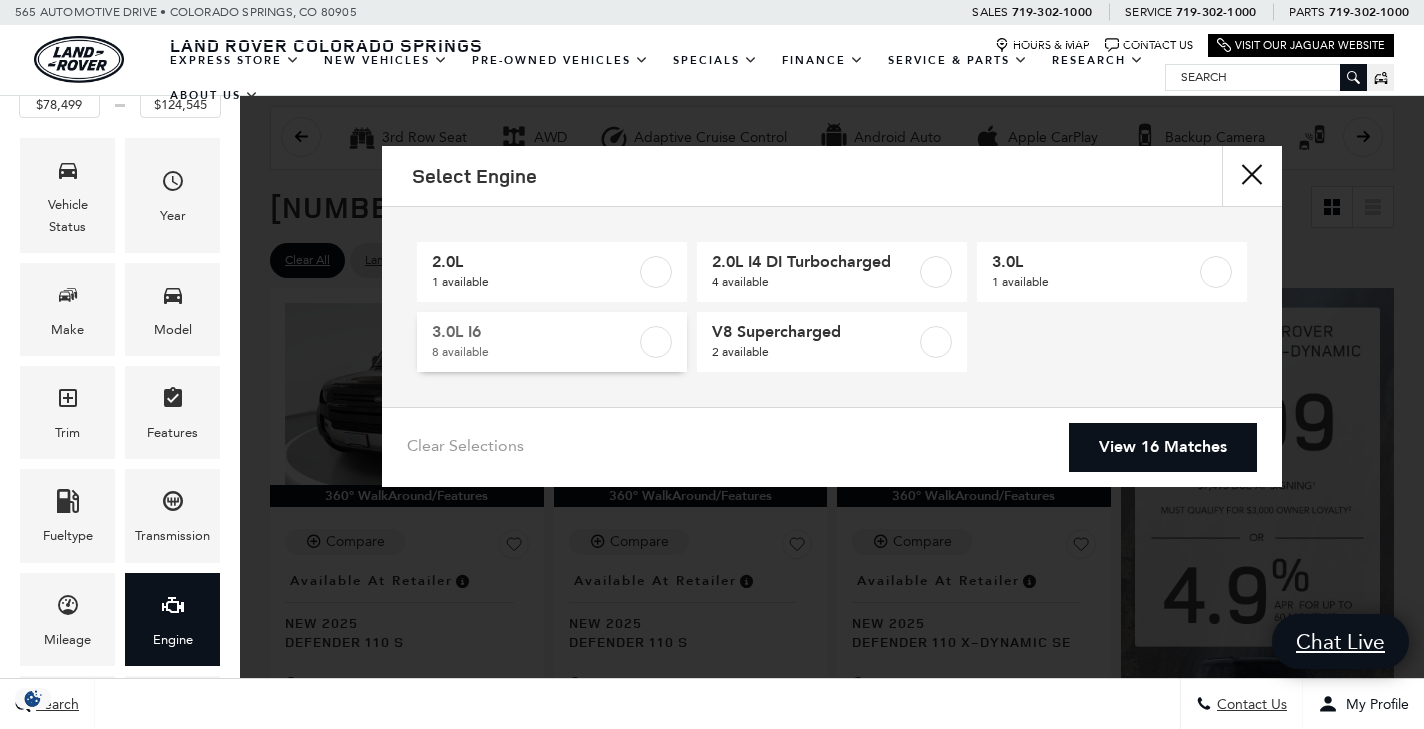 click at bounding box center [656, 342] 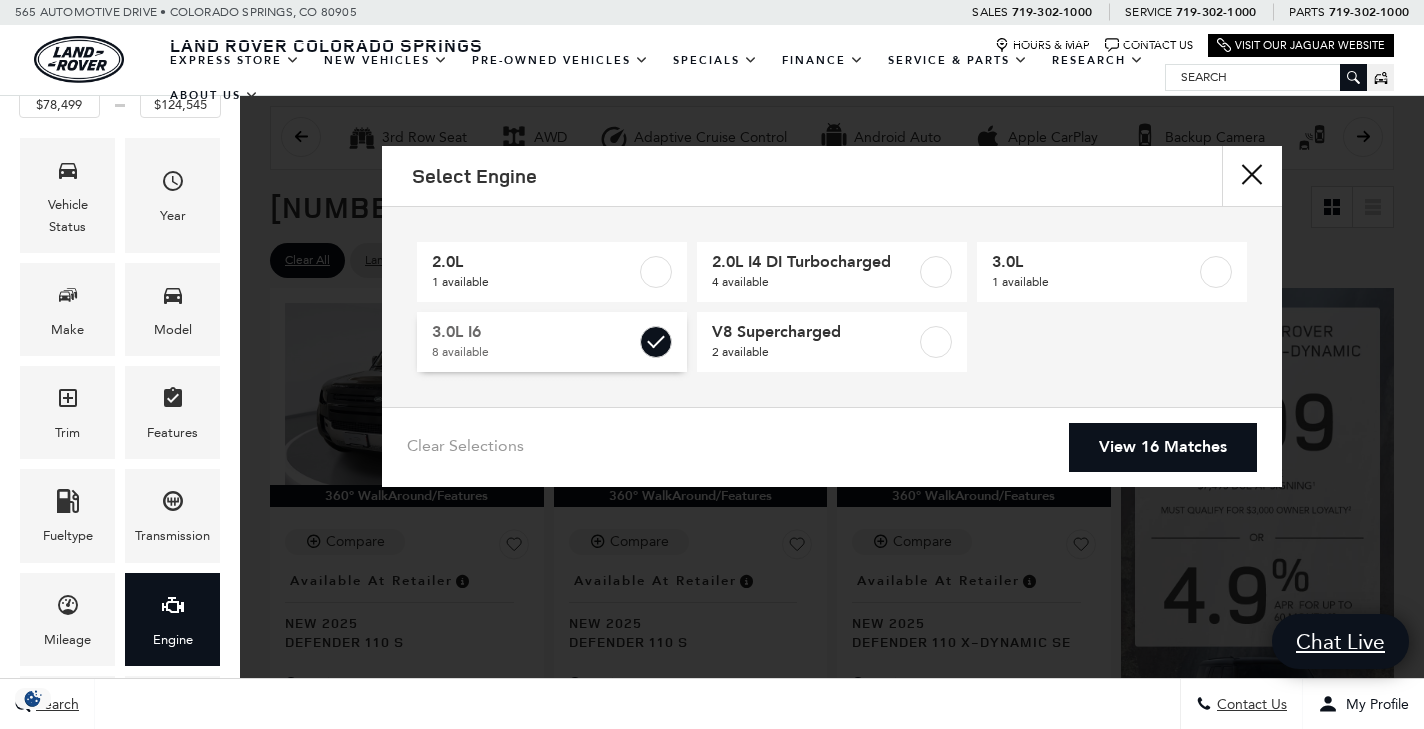 scroll, scrollTop: 277, scrollLeft: 0, axis: vertical 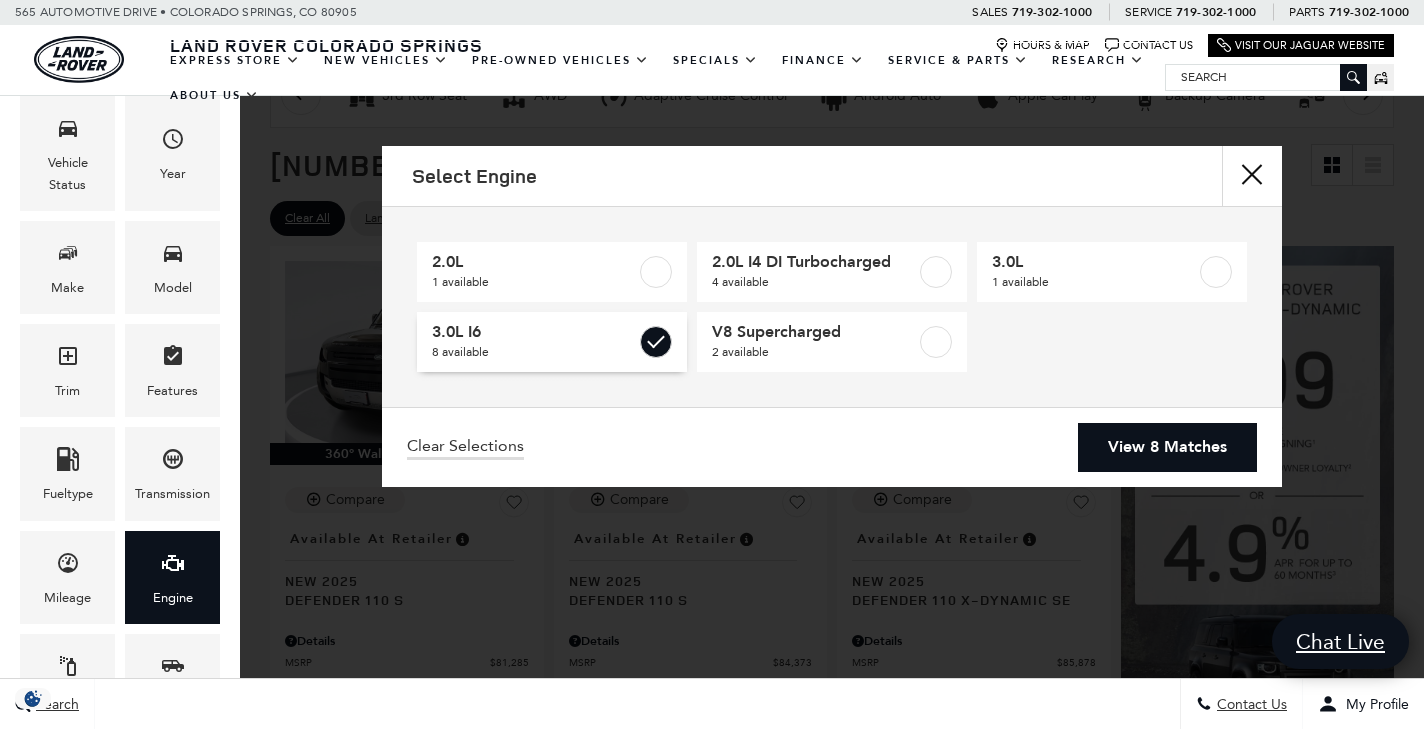 type on "$81,285" 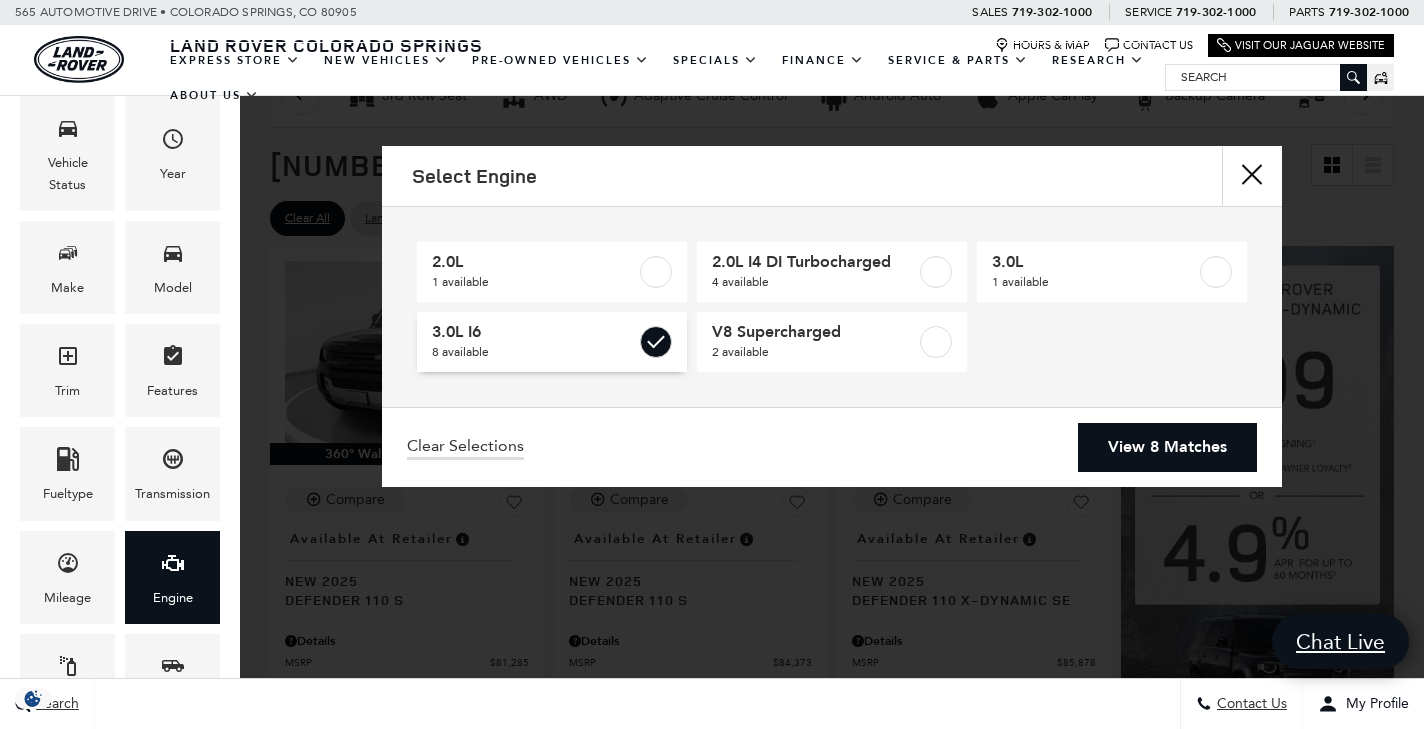 scroll, scrollTop: 0, scrollLeft: 0, axis: both 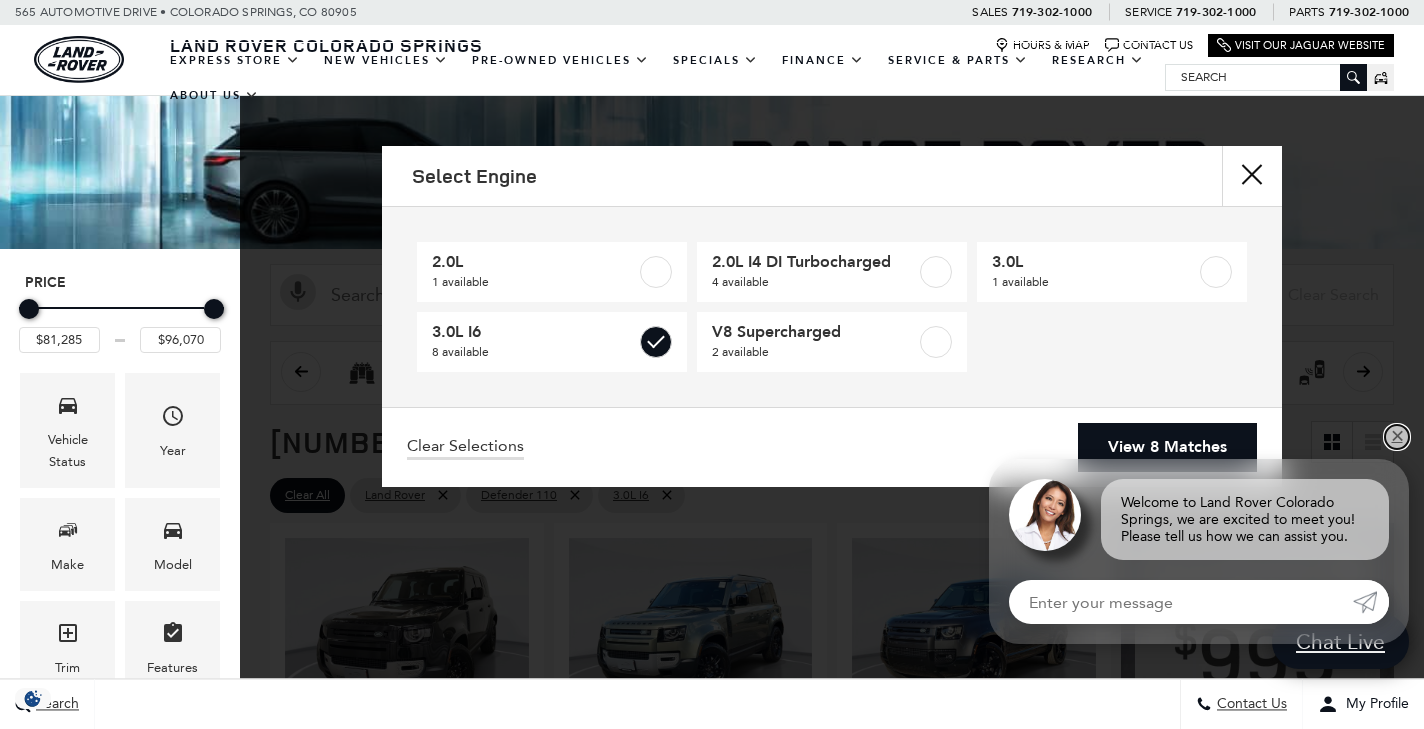 click on "✕" at bounding box center (1397, 437) 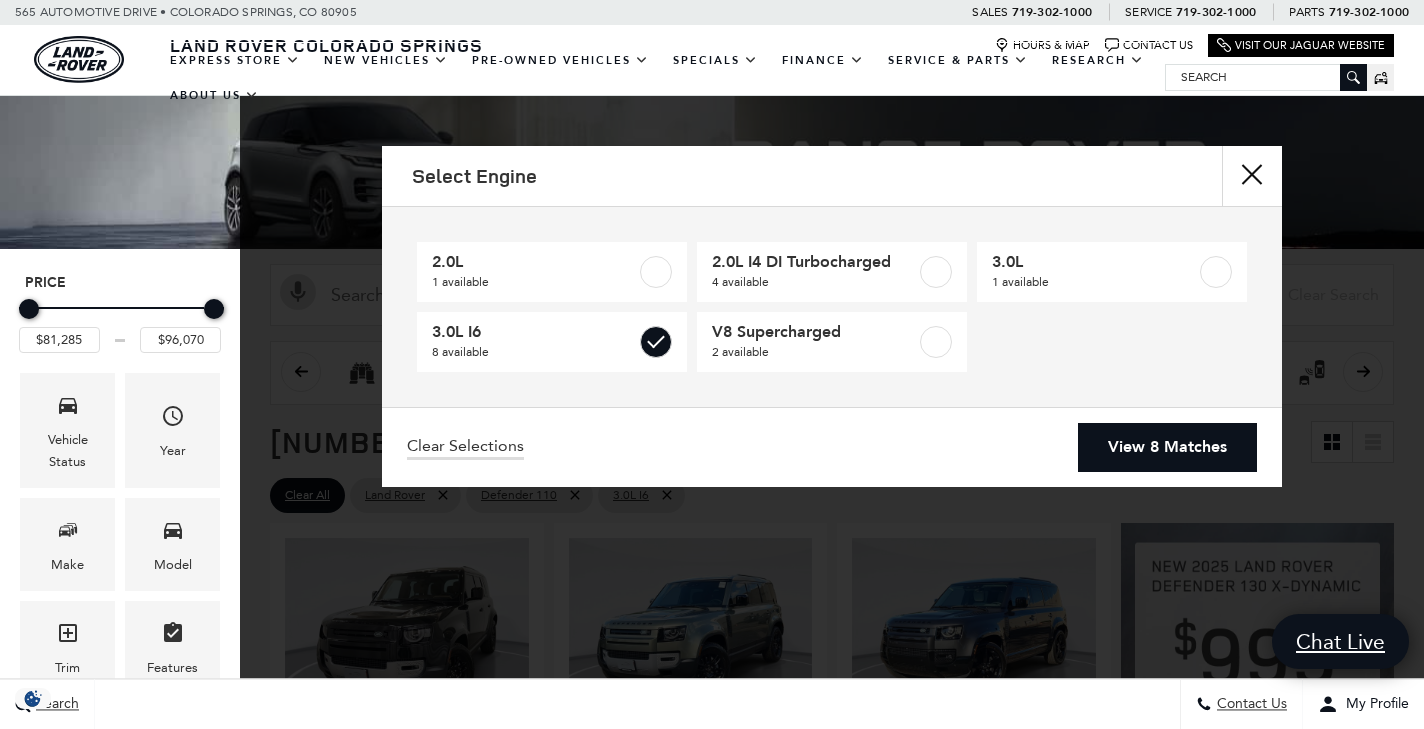 click on "View   8   Matches" at bounding box center (1167, 447) 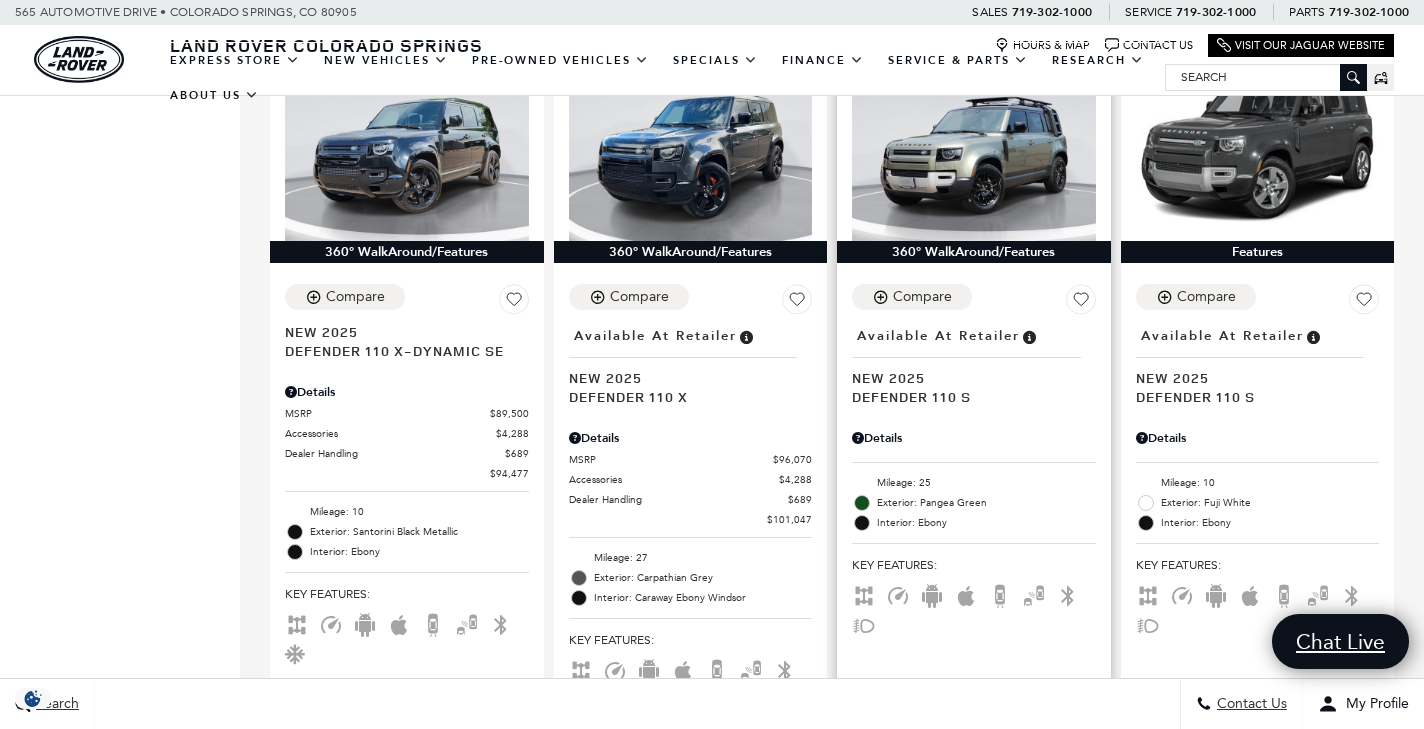 scroll, scrollTop: 851, scrollLeft: 0, axis: vertical 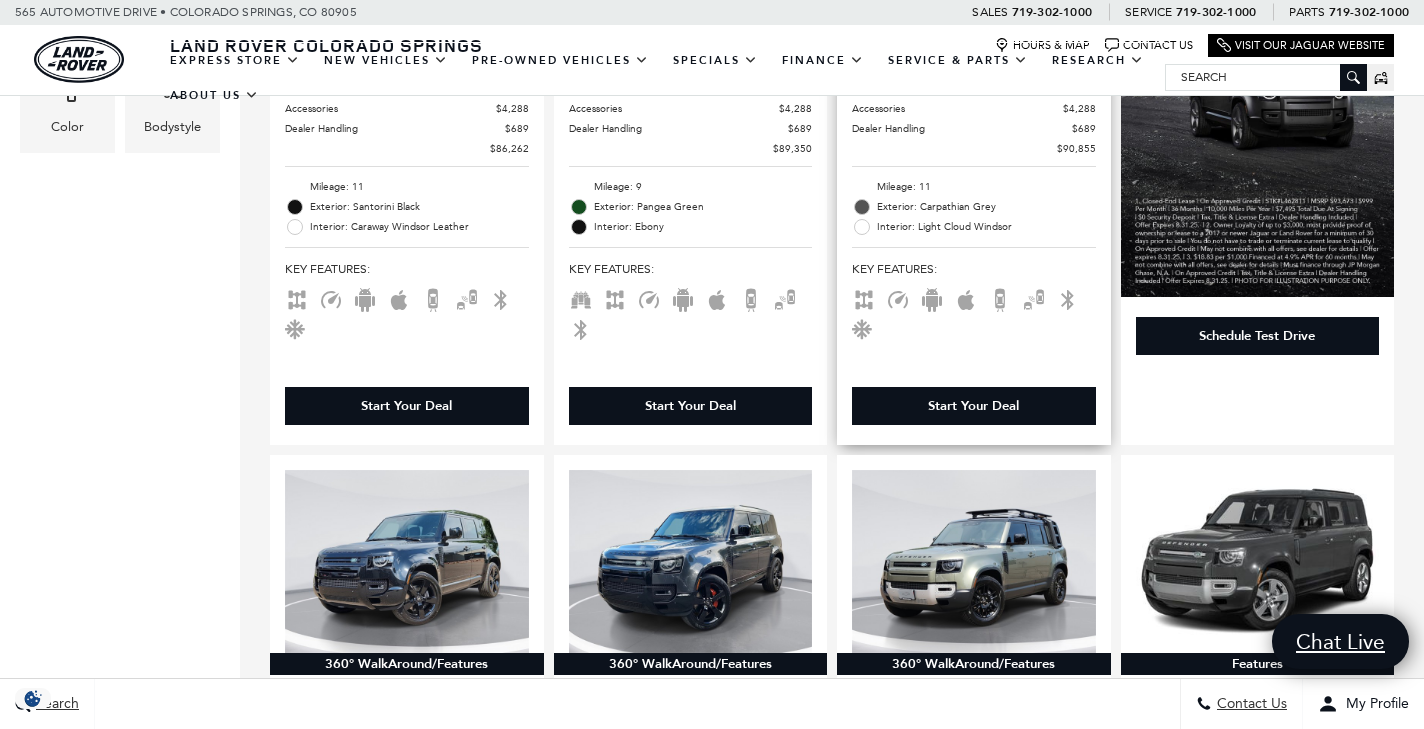 click on "Start Your Deal" 